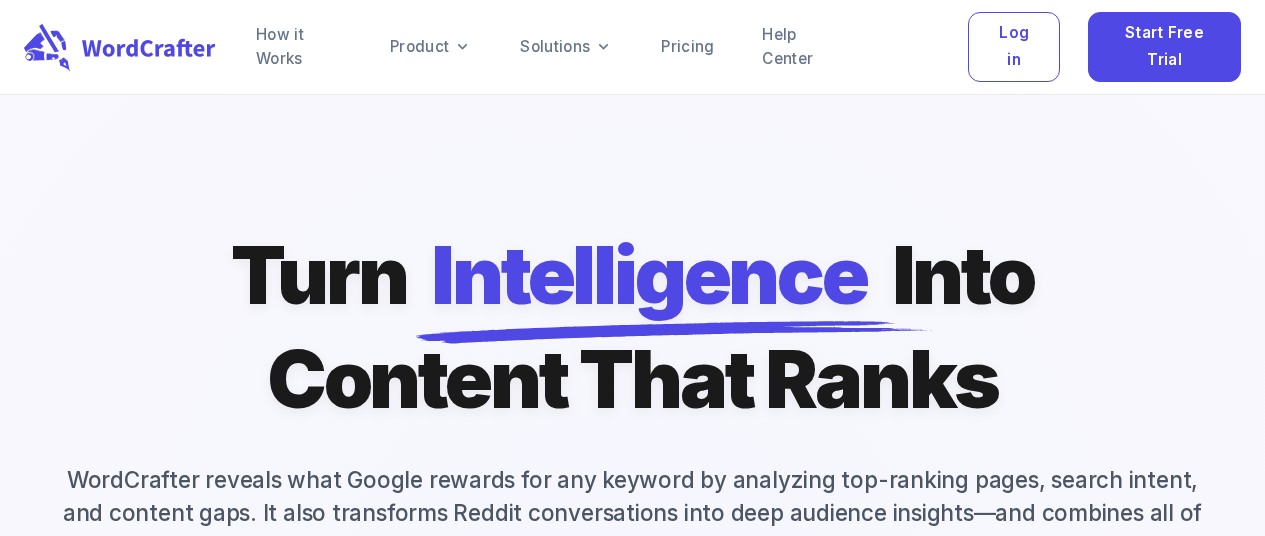 scroll, scrollTop: 0, scrollLeft: 0, axis: both 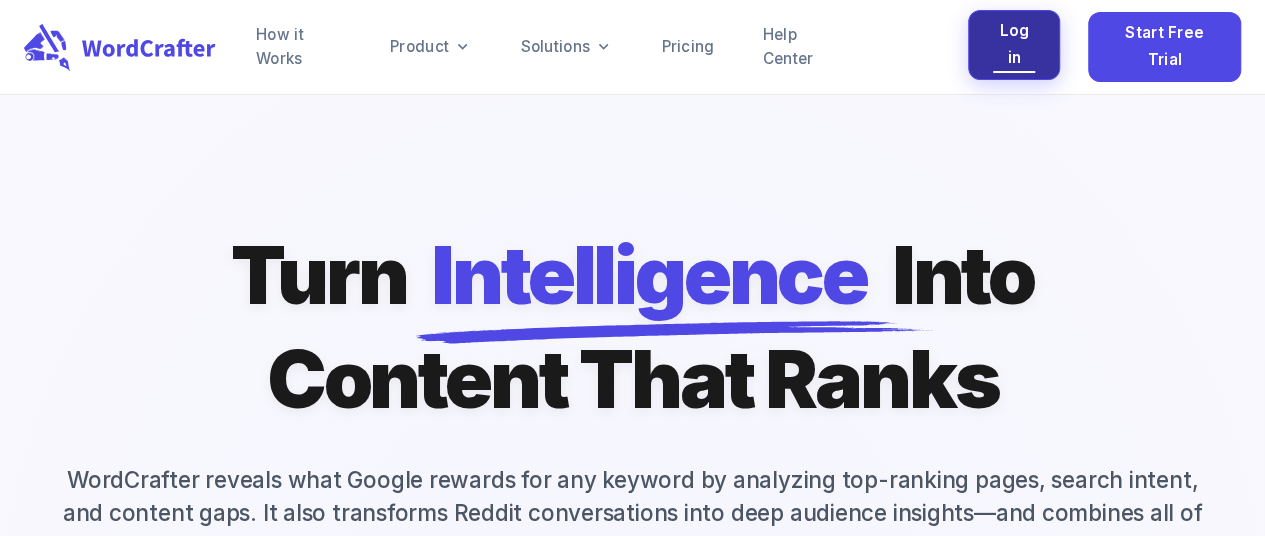 click on "Log in" at bounding box center (1014, 45) 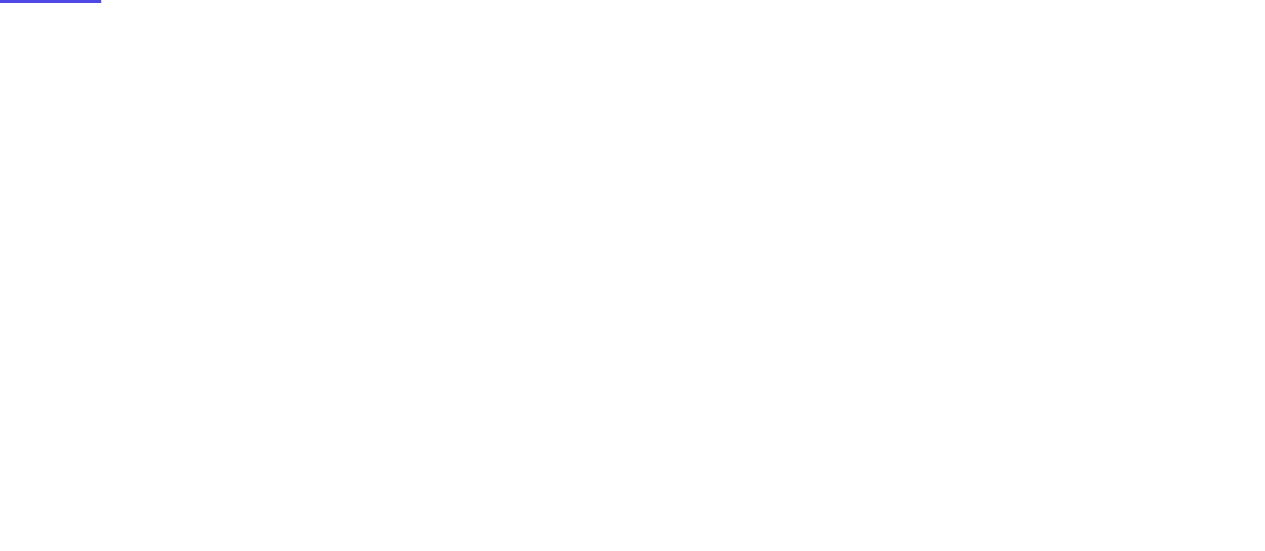 scroll, scrollTop: 0, scrollLeft: 0, axis: both 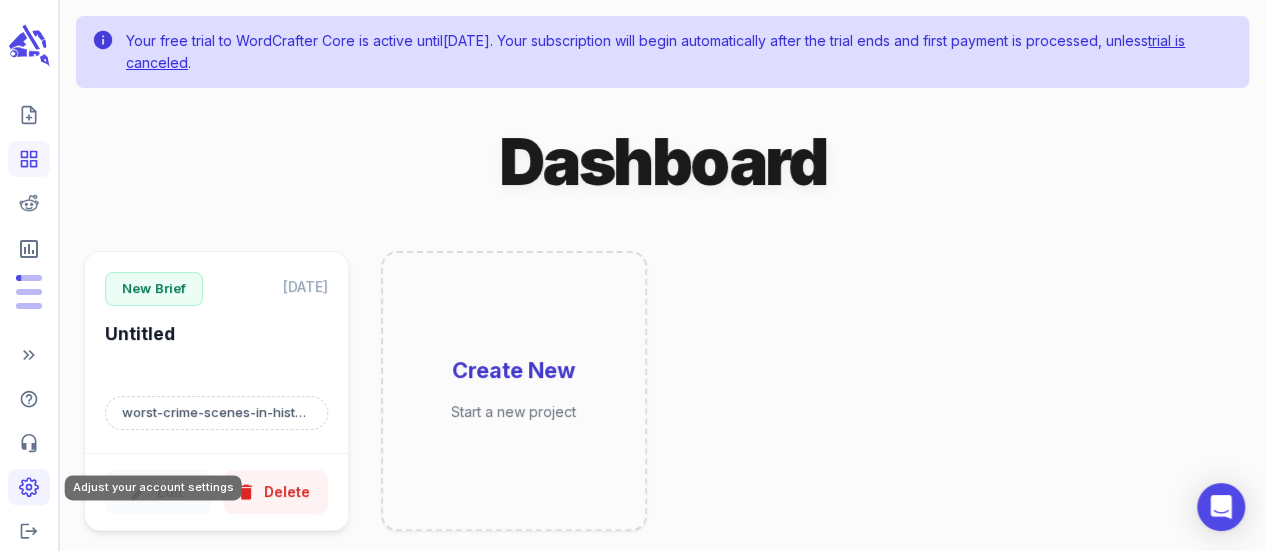 click 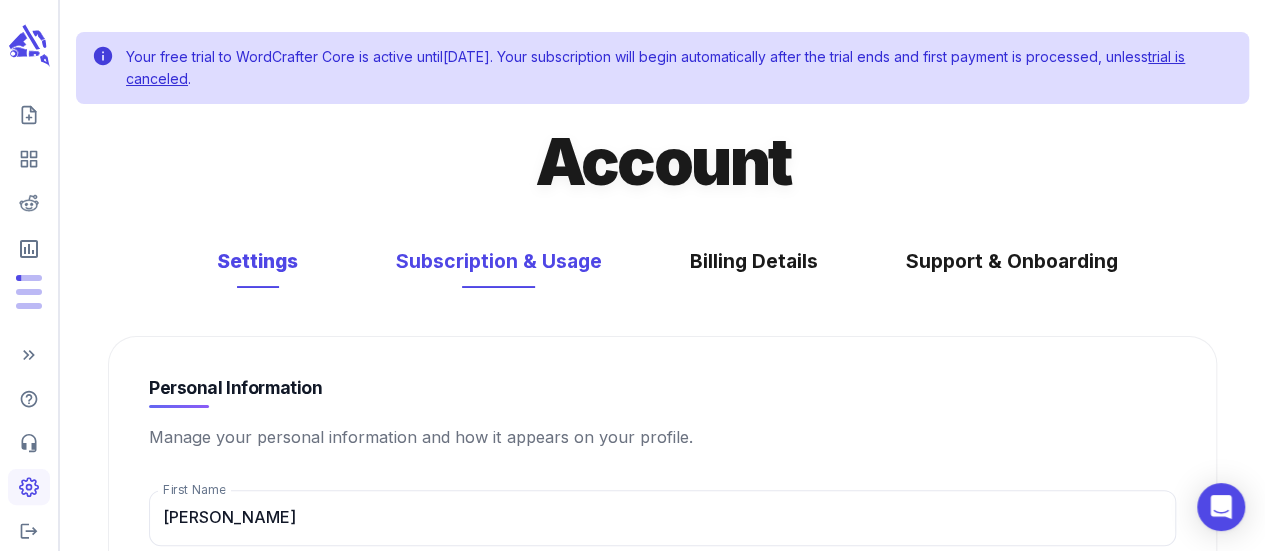 click on "Subscription & Usage" at bounding box center (499, 261) 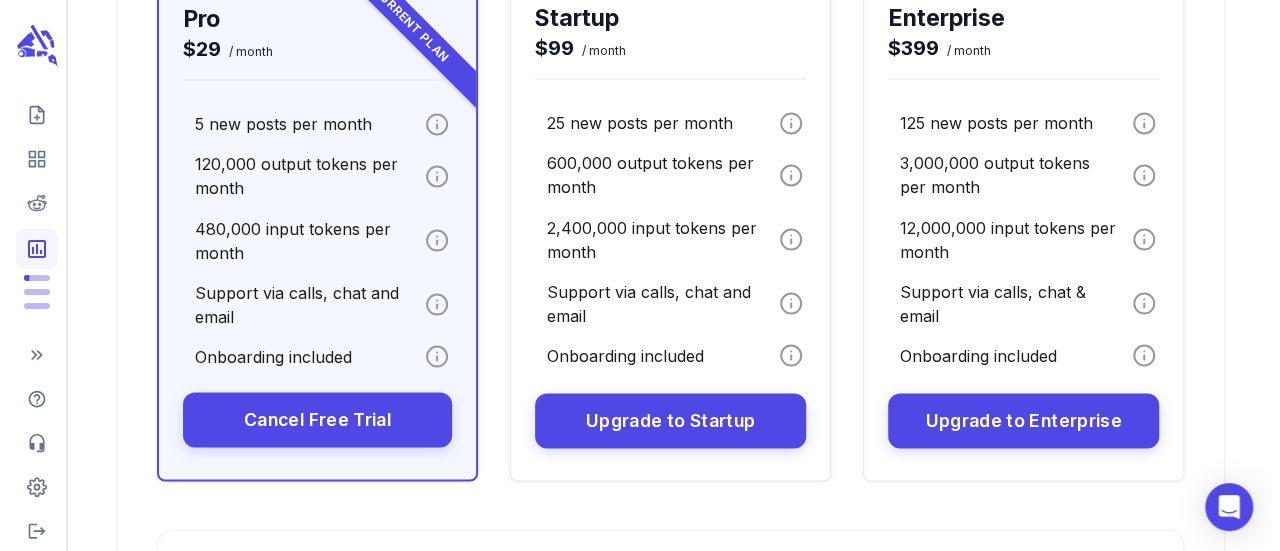 scroll, scrollTop: 1600, scrollLeft: 0, axis: vertical 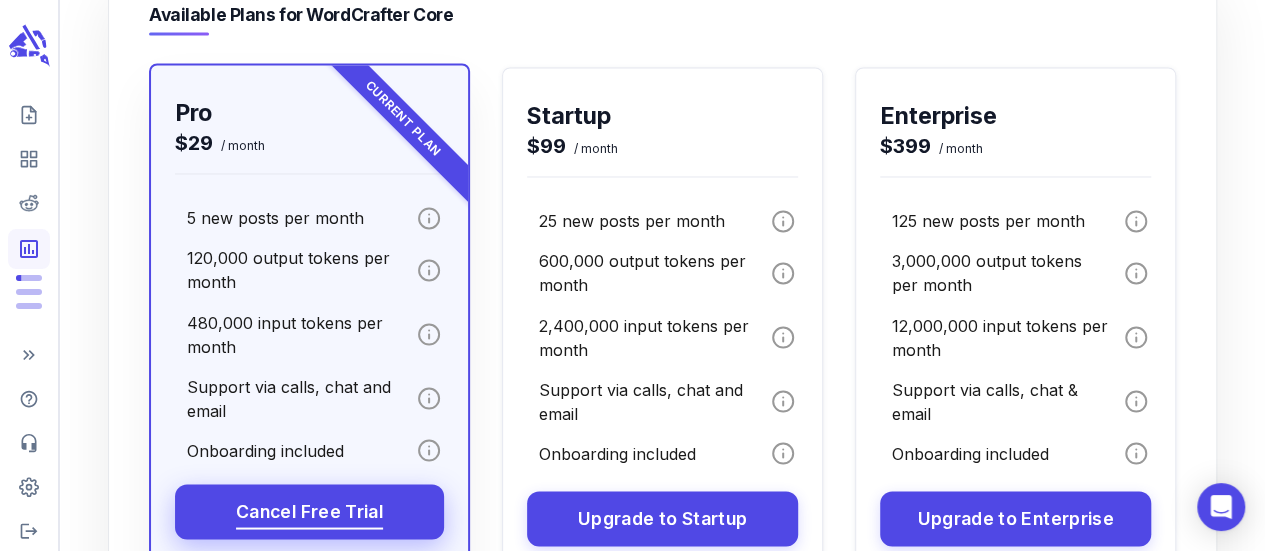 click on "Cancel Free Trial" at bounding box center [309, 511] 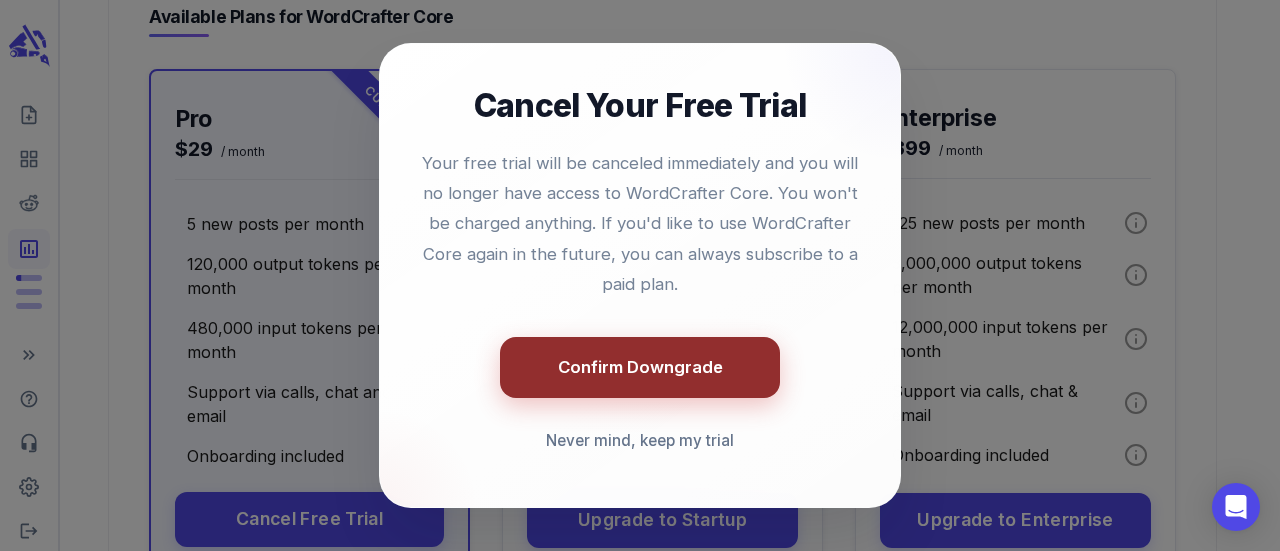 click on "Confirm Downgrade" at bounding box center (640, 367) 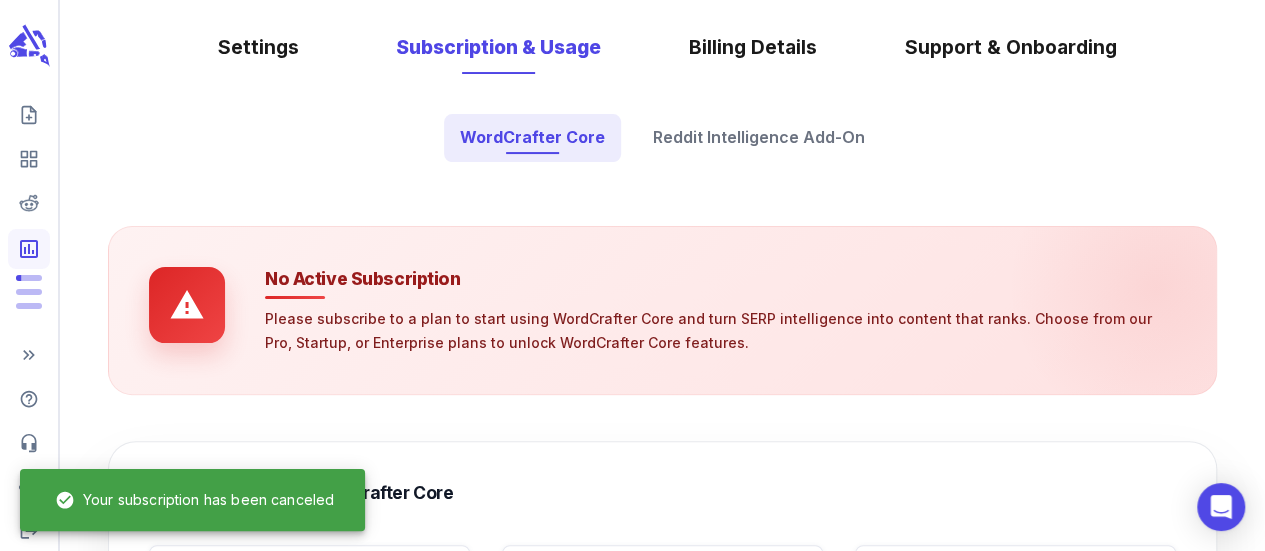scroll, scrollTop: 78, scrollLeft: 0, axis: vertical 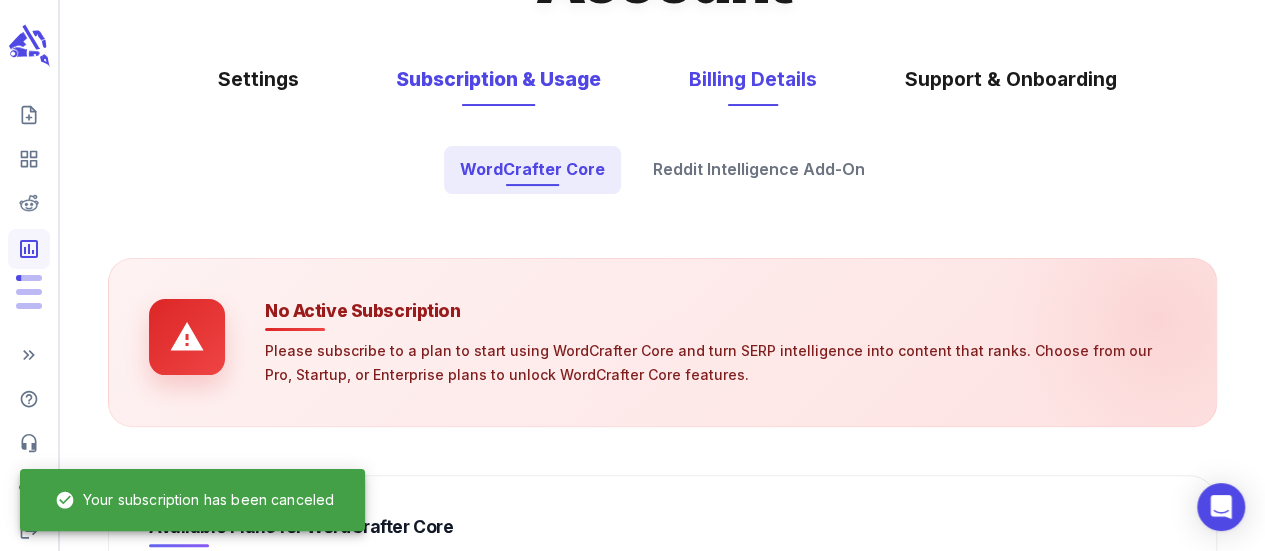 click on "Billing Details" at bounding box center [753, 79] 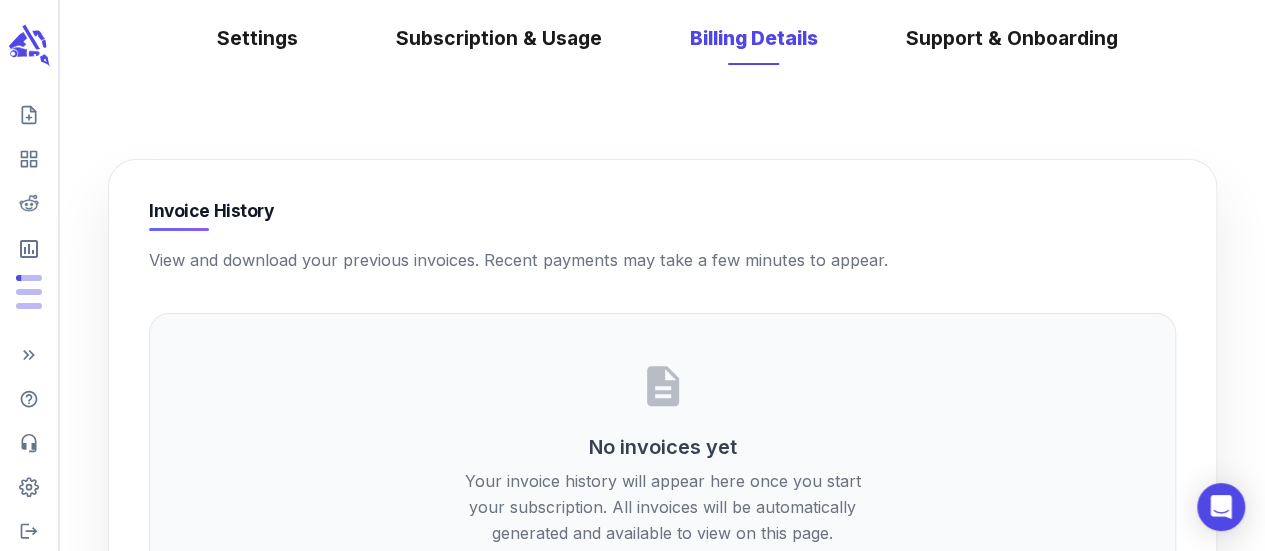 scroll, scrollTop: 0, scrollLeft: 0, axis: both 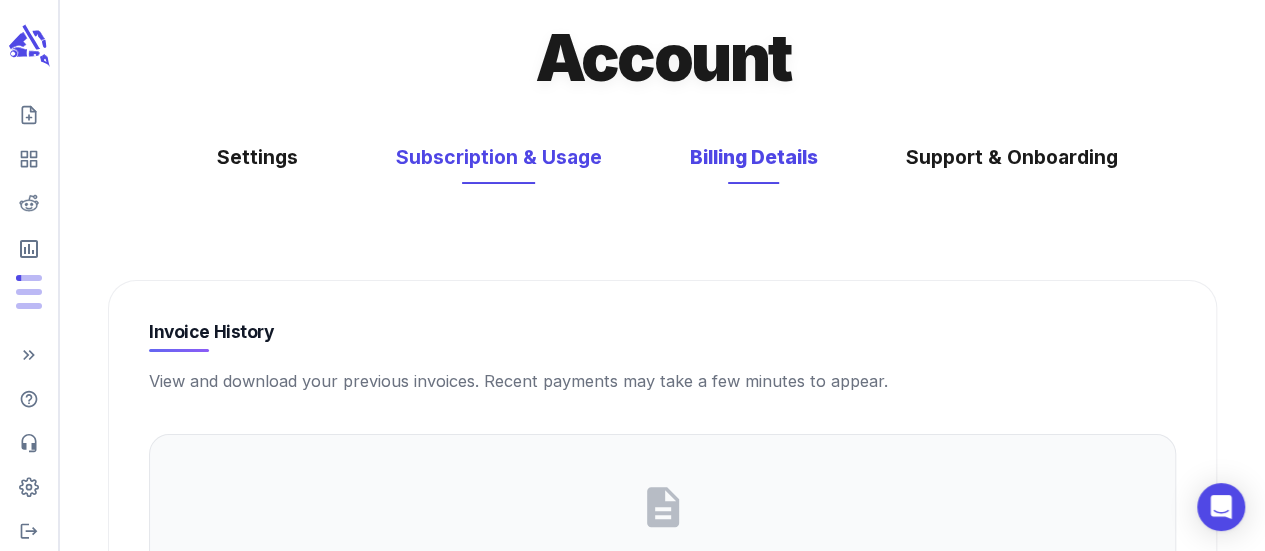 click on "Subscription & Usage" at bounding box center [499, 157] 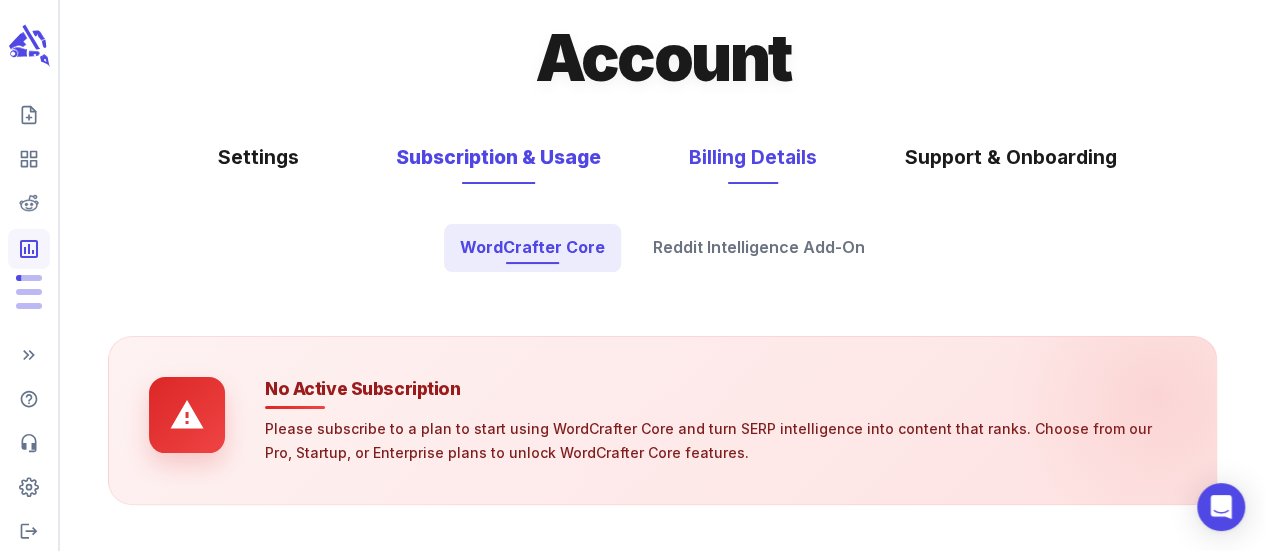 click on "Billing Details" at bounding box center [753, 157] 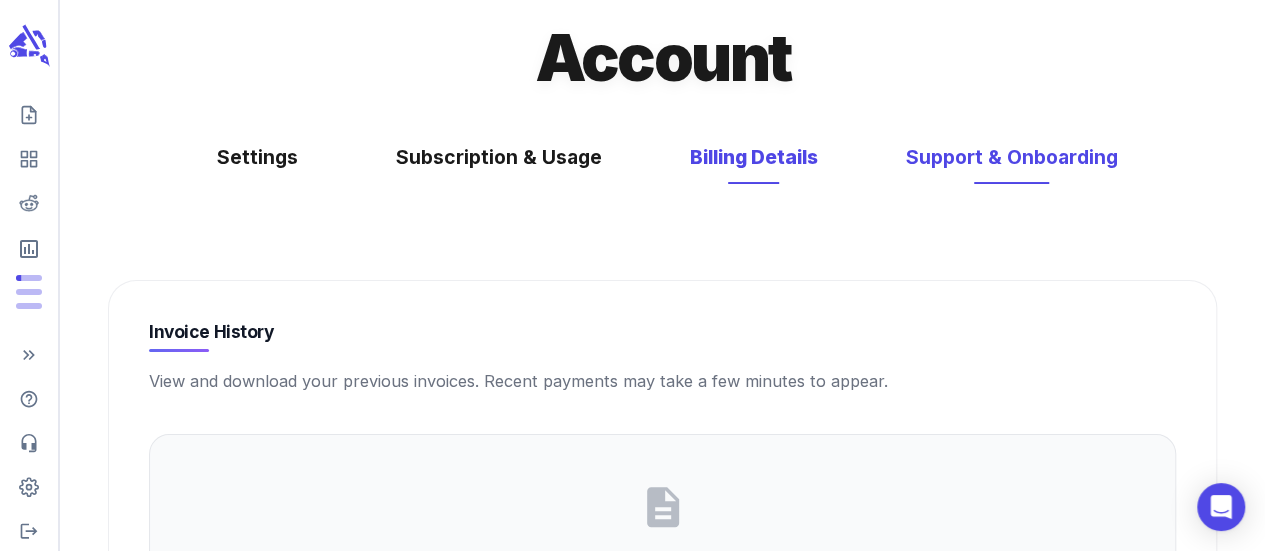 click on "Support & Onboarding" at bounding box center (1012, 157) 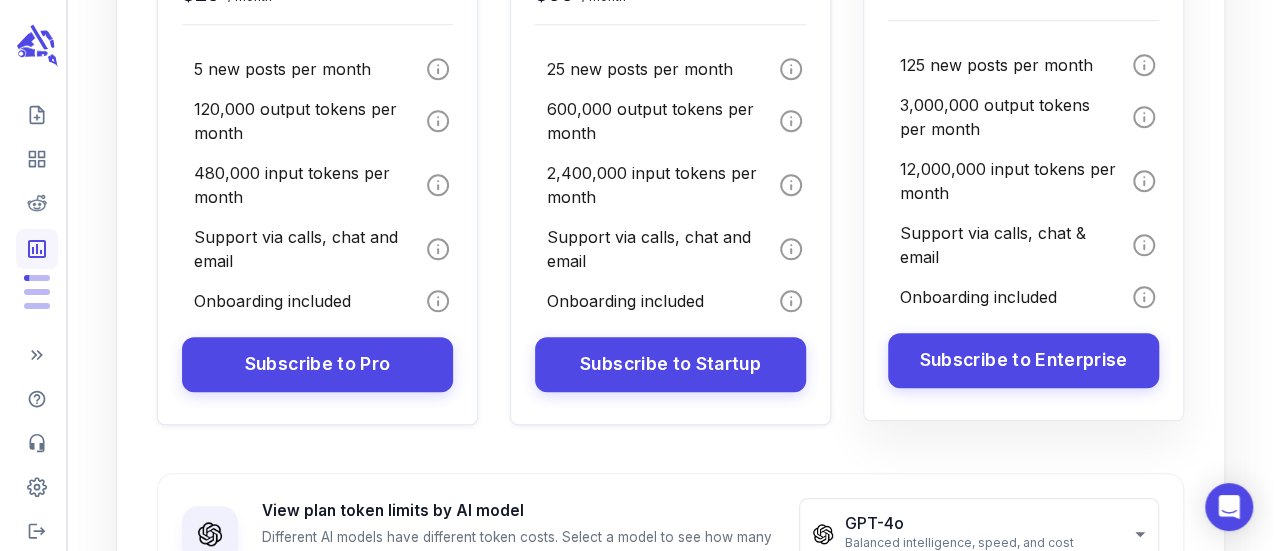 scroll, scrollTop: 878, scrollLeft: 0, axis: vertical 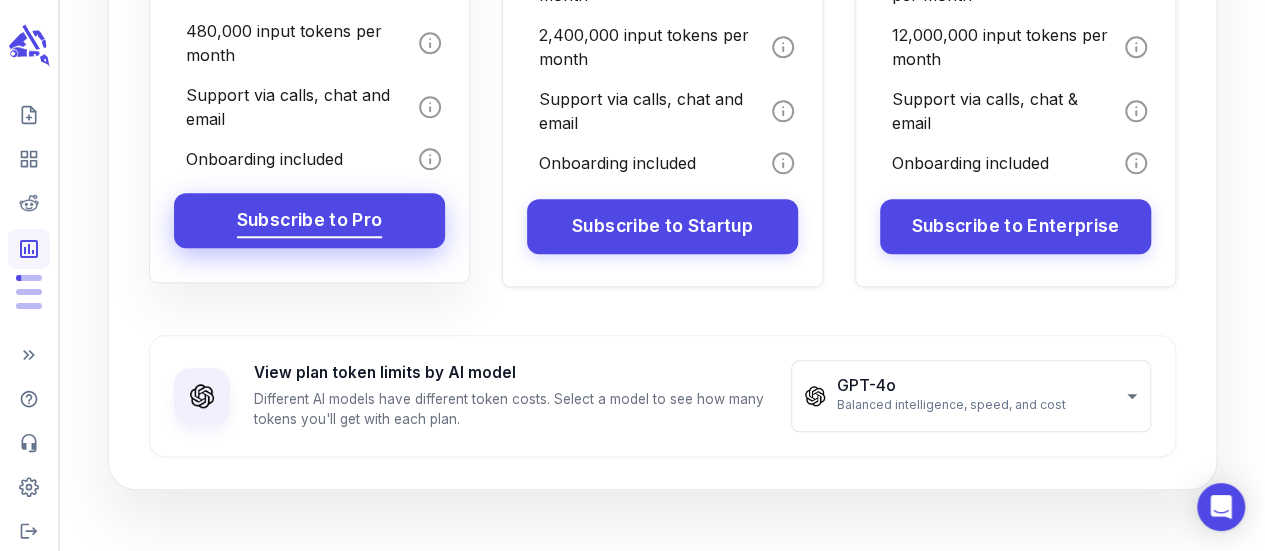 click on "Subscribe to Pro" at bounding box center [310, 220] 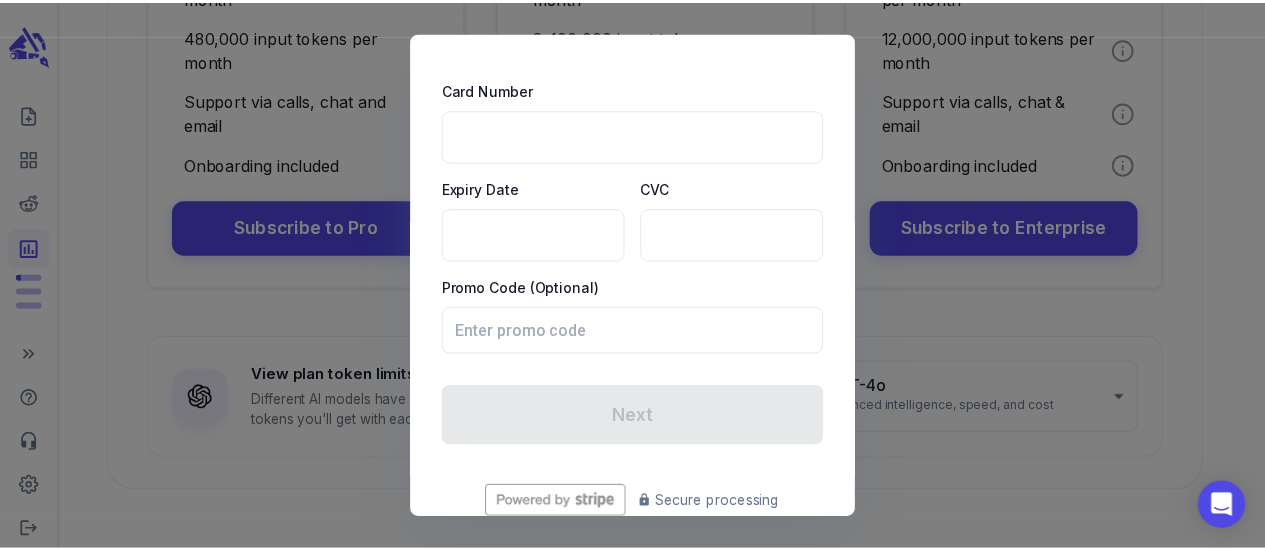 scroll, scrollTop: 100, scrollLeft: 0, axis: vertical 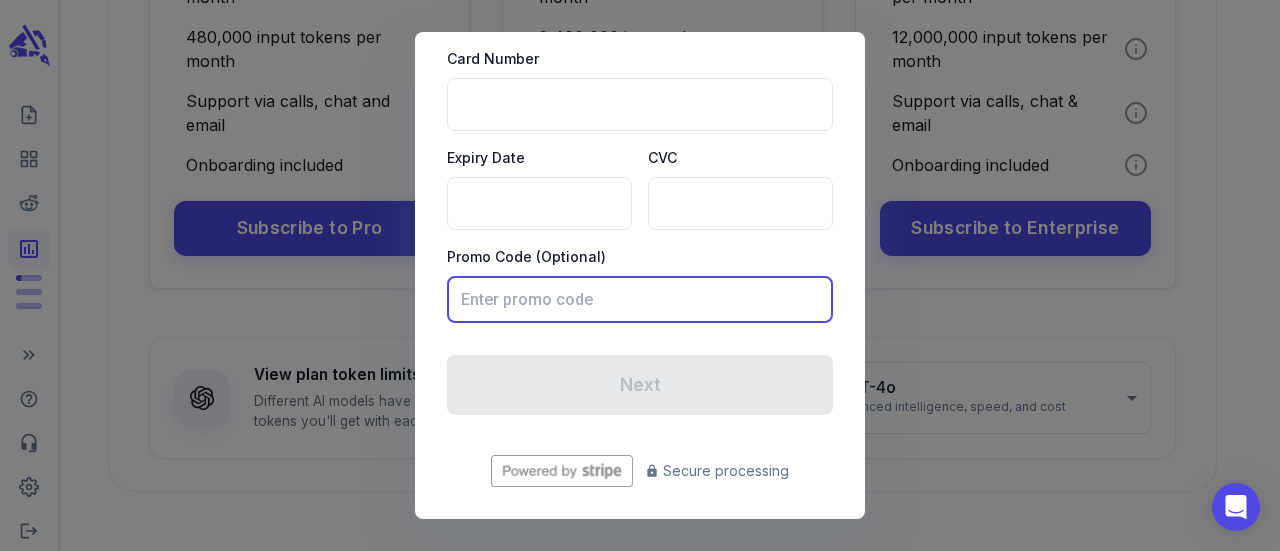 click at bounding box center [633, 299] 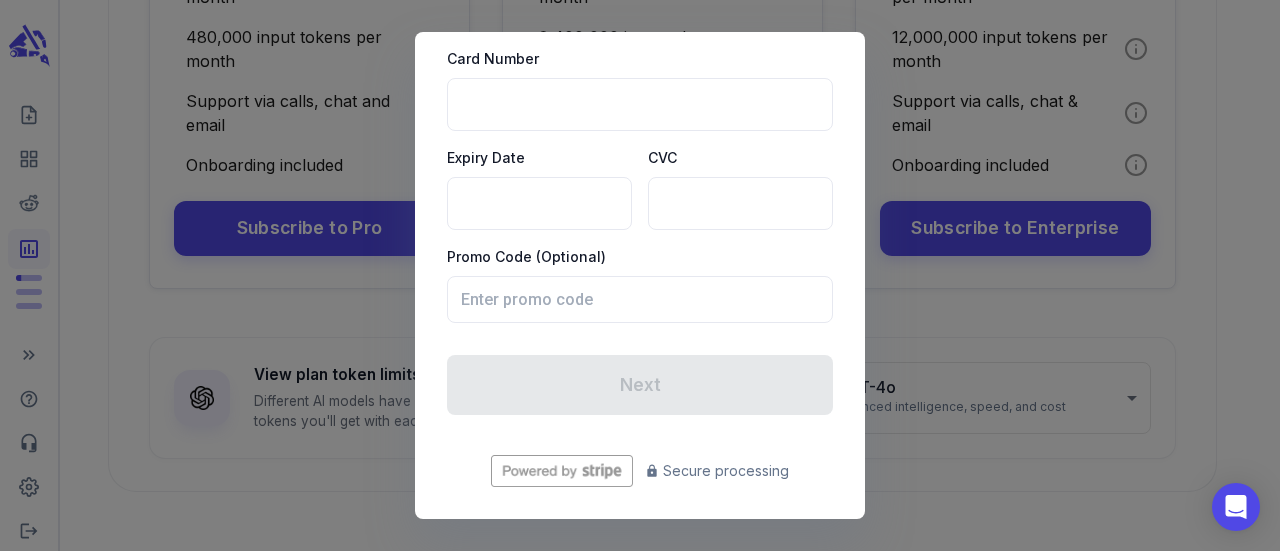 click on "Subscribe to Pro  Plan Card Number Expiry Date CVC Promo Code (Optional) ​ Next Secure processing" at bounding box center (640, 275) 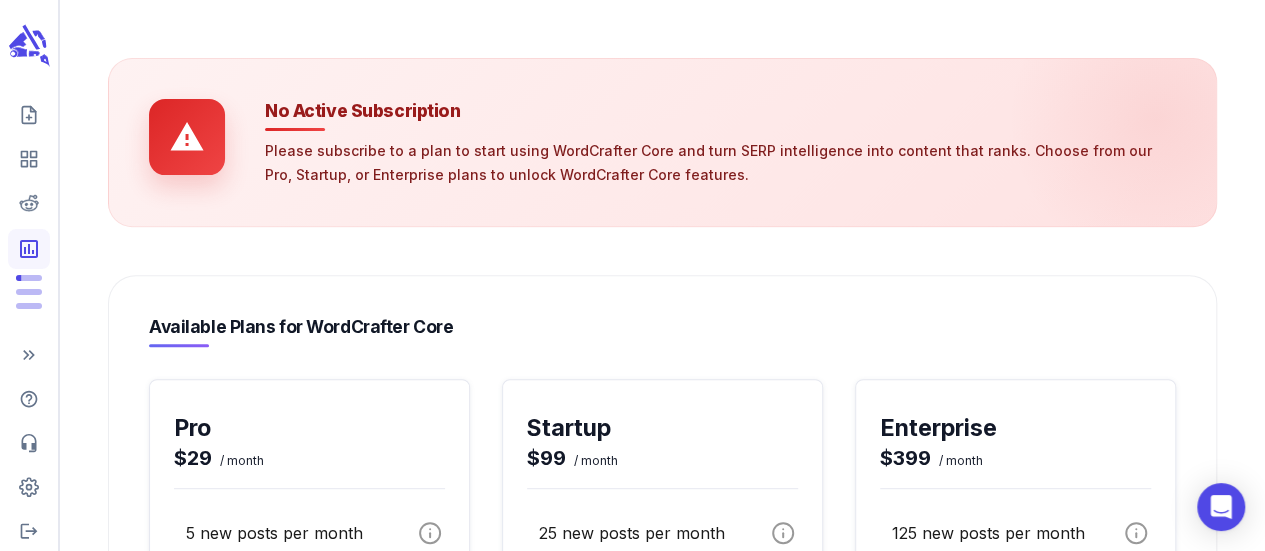 scroll, scrollTop: 0, scrollLeft: 0, axis: both 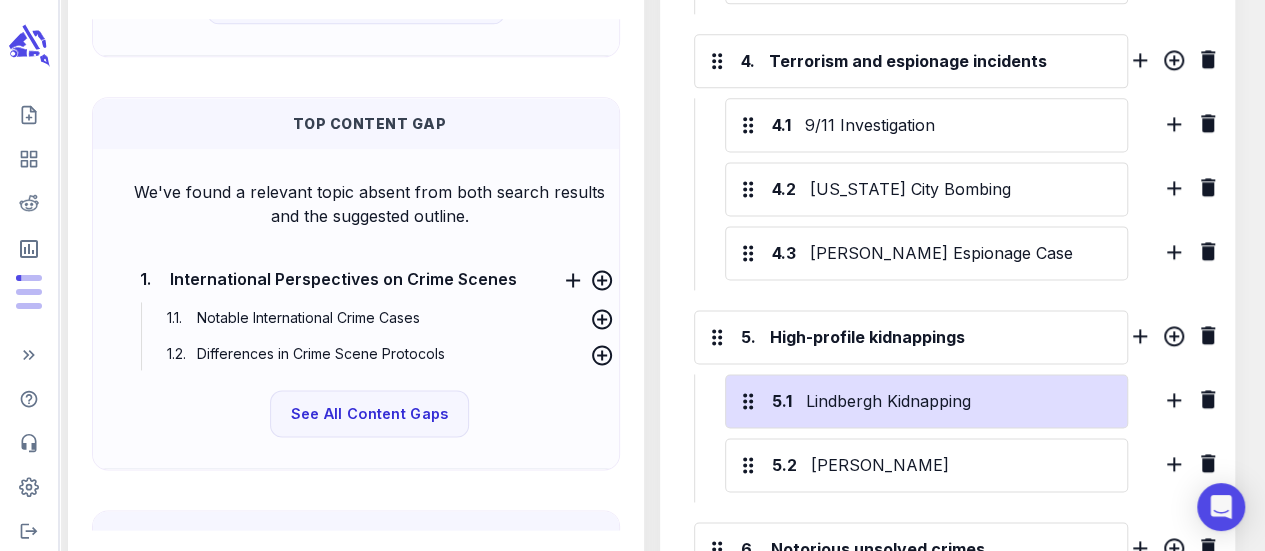 click on "5.1 Lindbergh Kidnapping" at bounding box center (927, 401) 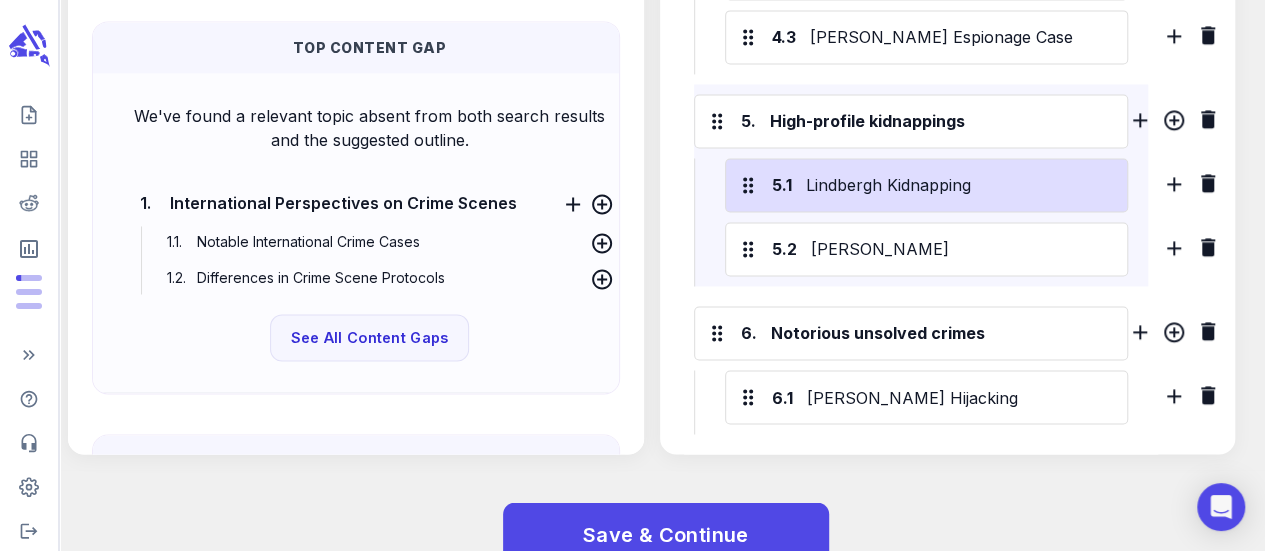scroll, scrollTop: 1526, scrollLeft: 0, axis: vertical 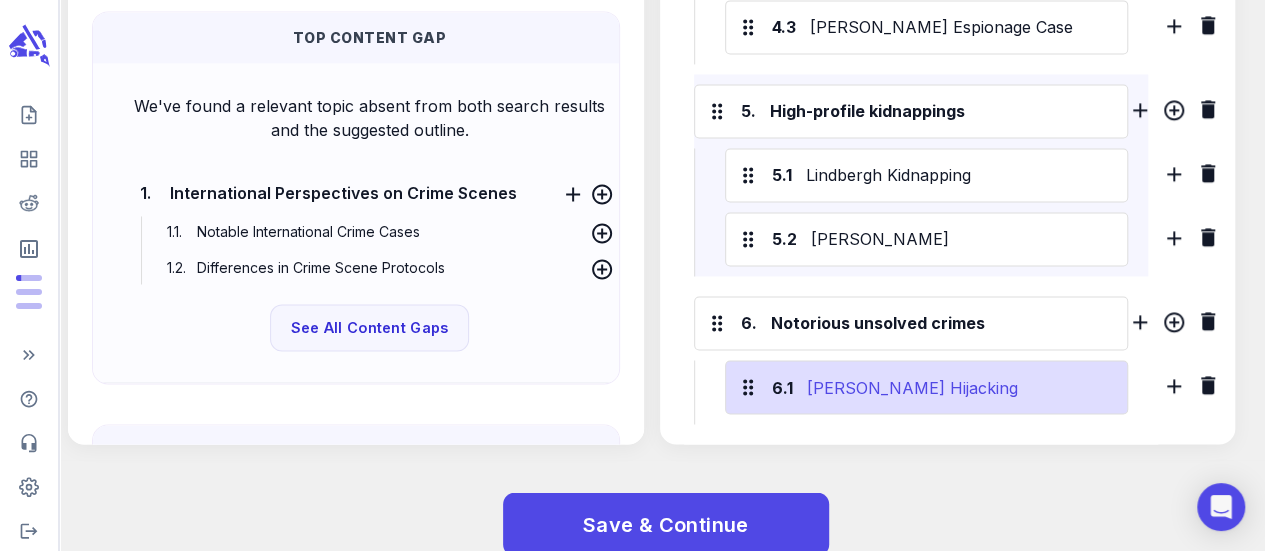 click on "[PERSON_NAME] Hijacking" at bounding box center [962, 387] 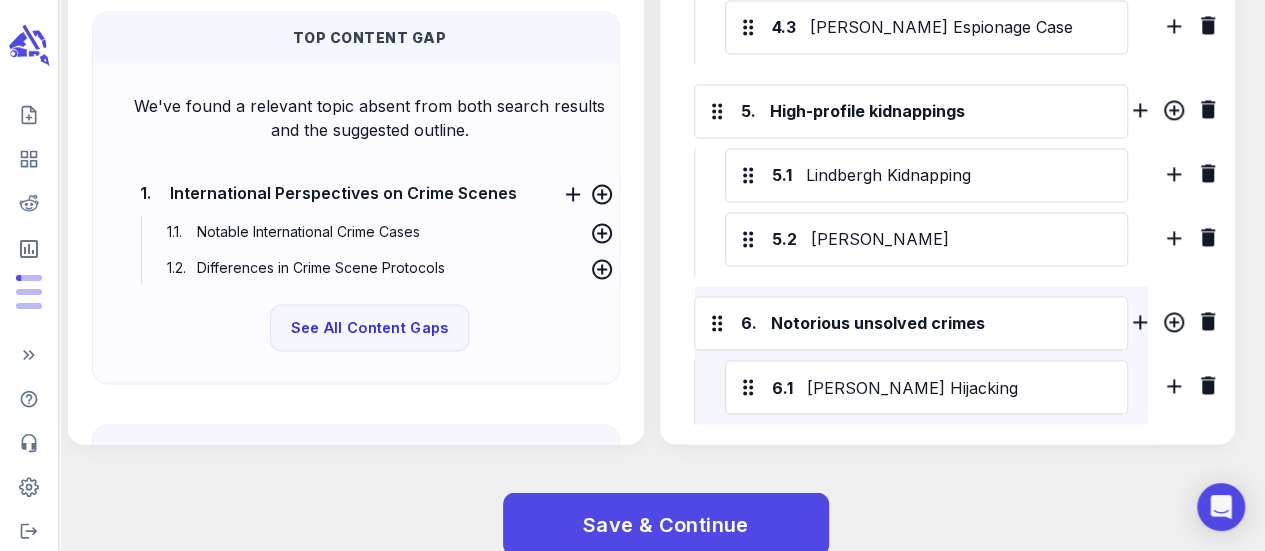 click on "1. Introduction 2. Infamous murder cases 2.1 Cleveland Torso Murders 2.2 Osage Murders 2.3 Black Dahlia 3. Organized crime and gangster violence 3.1 [PERSON_NAME] and [PERSON_NAME] 3.2 [PERSON_NAME] & Chicago Outfit 3.3 [PERSON_NAME] 4. Terrorism and espionage incidents 4.1 9/11 Investigation 4.2 [US_STATE] City Bombing 4.3 [PERSON_NAME] Espionage Case 5. High-profile kidnappings 5.1 Lindbergh Kidnapping 5.2 [PERSON_NAME] 6. Notorious unsolved crimes 6.1 [PERSON_NAME] Hijacking" at bounding box center [921, -224] 